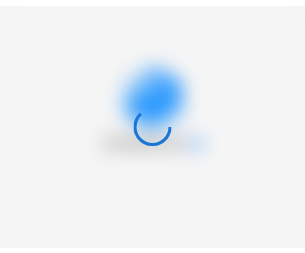 scroll, scrollTop: 0, scrollLeft: 0, axis: both 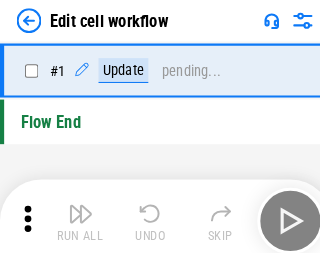 click at bounding box center [78, 206] 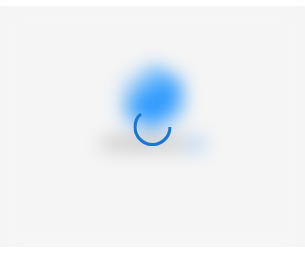 scroll, scrollTop: 0, scrollLeft: 0, axis: both 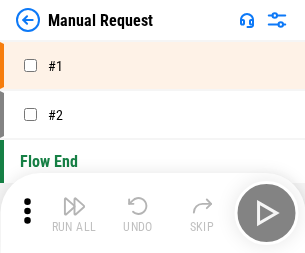 click at bounding box center (74, 206) 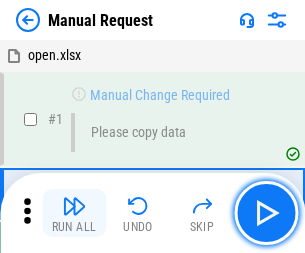 scroll, scrollTop: 68, scrollLeft: 0, axis: vertical 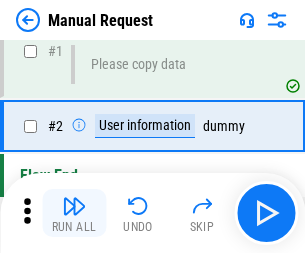 click at bounding box center [74, 206] 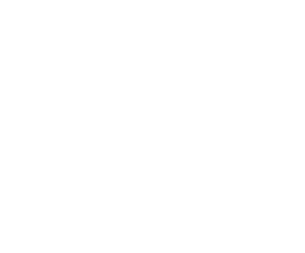 scroll, scrollTop: 0, scrollLeft: 0, axis: both 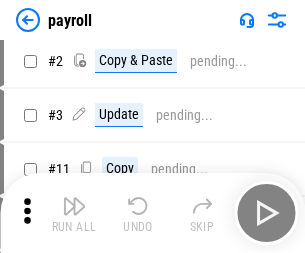 click at bounding box center [74, 206] 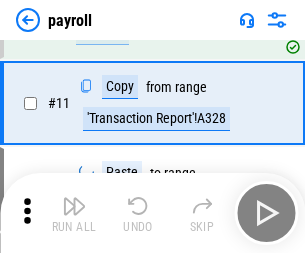 scroll, scrollTop: 247, scrollLeft: 0, axis: vertical 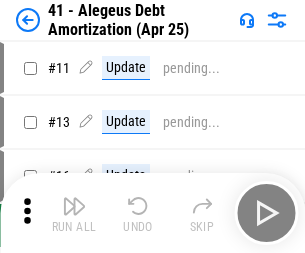 click at bounding box center (74, 206) 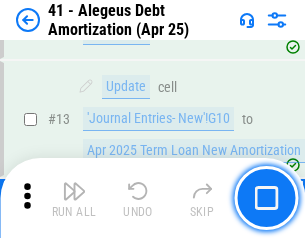 scroll, scrollTop: 247, scrollLeft: 0, axis: vertical 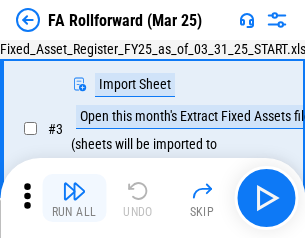 click at bounding box center [74, 191] 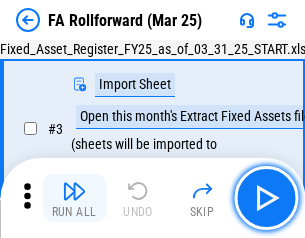 scroll, scrollTop: 184, scrollLeft: 0, axis: vertical 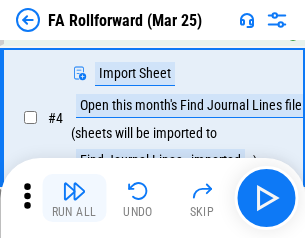 click at bounding box center [74, 191] 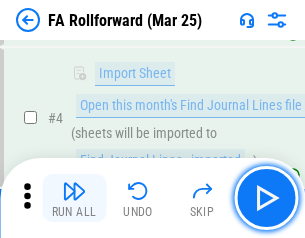 scroll, scrollTop: 313, scrollLeft: 0, axis: vertical 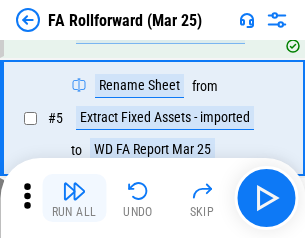 click at bounding box center (74, 191) 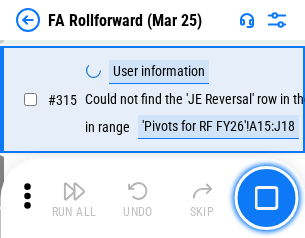 scroll, scrollTop: 9517, scrollLeft: 0, axis: vertical 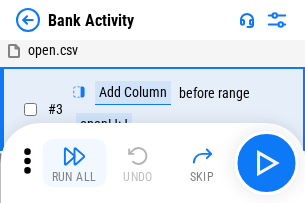 click at bounding box center [74, 156] 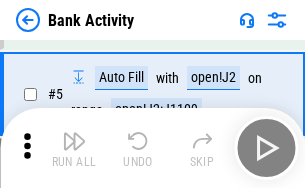scroll, scrollTop: 106, scrollLeft: 0, axis: vertical 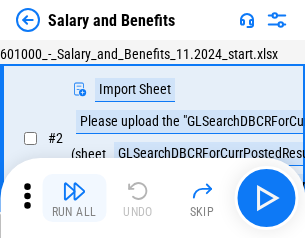 click at bounding box center [74, 191] 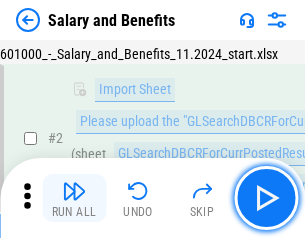 scroll, scrollTop: 145, scrollLeft: 0, axis: vertical 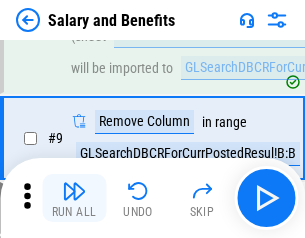 click at bounding box center [74, 191] 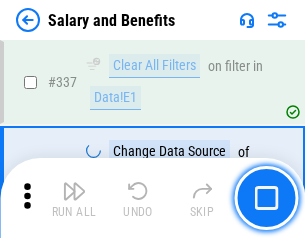 scroll, scrollTop: 9364, scrollLeft: 0, axis: vertical 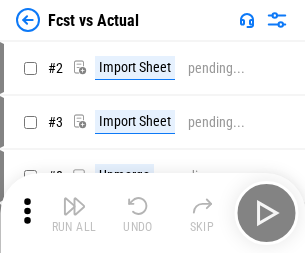 click at bounding box center [74, 206] 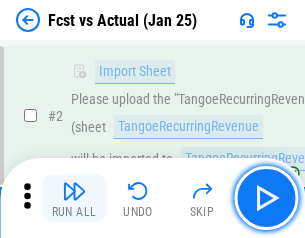 scroll, scrollTop: 187, scrollLeft: 0, axis: vertical 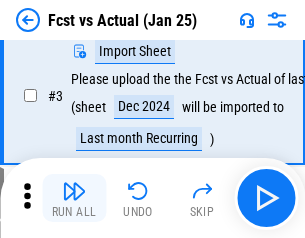 click at bounding box center [74, 191] 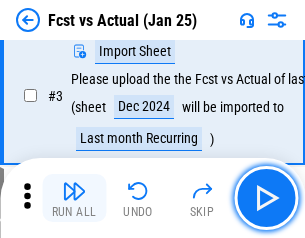 scroll, scrollTop: 300, scrollLeft: 0, axis: vertical 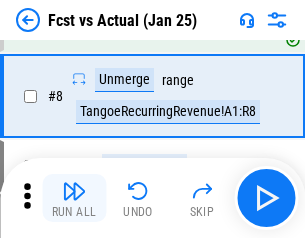 click at bounding box center [74, 191] 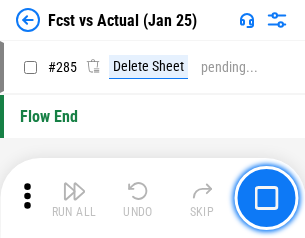 scroll, scrollTop: 9465, scrollLeft: 0, axis: vertical 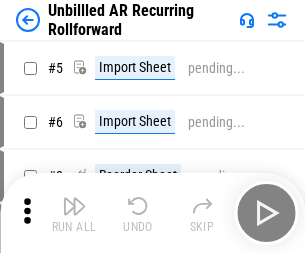 click at bounding box center [74, 206] 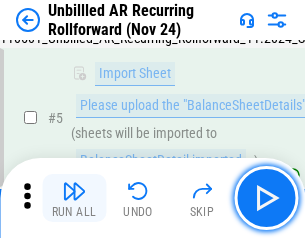 scroll, scrollTop: 188, scrollLeft: 0, axis: vertical 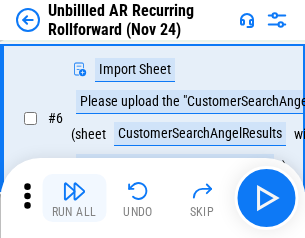 click at bounding box center [74, 191] 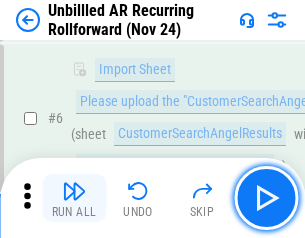scroll, scrollTop: 322, scrollLeft: 0, axis: vertical 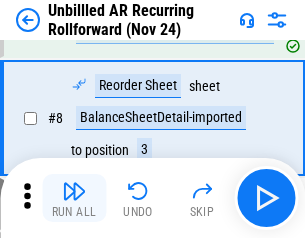 click at bounding box center (74, 191) 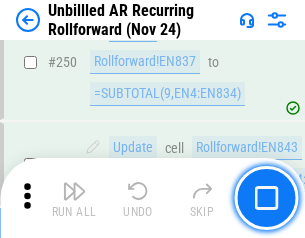 scroll, scrollTop: 6793, scrollLeft: 0, axis: vertical 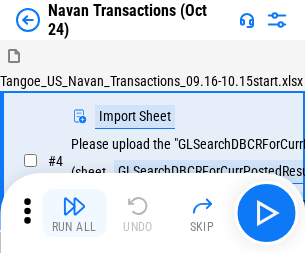 click at bounding box center (74, 206) 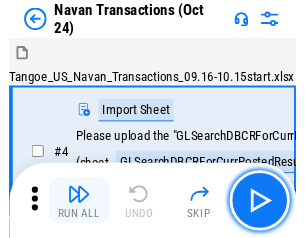 scroll, scrollTop: 172, scrollLeft: 0, axis: vertical 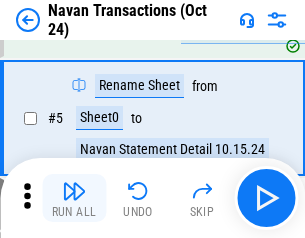 click at bounding box center [74, 191] 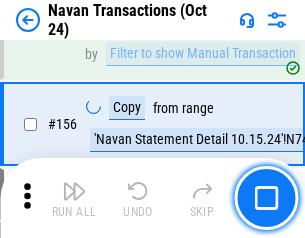 scroll, scrollTop: 6484, scrollLeft: 0, axis: vertical 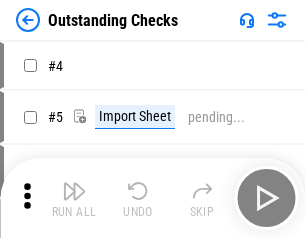 click at bounding box center (74, 191) 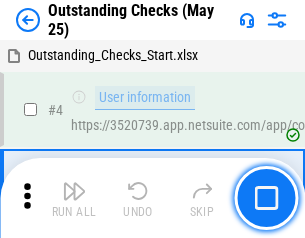 scroll, scrollTop: 209, scrollLeft: 0, axis: vertical 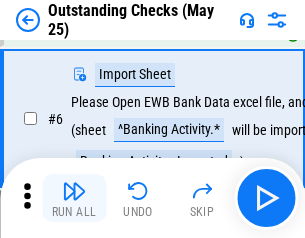 click at bounding box center (74, 191) 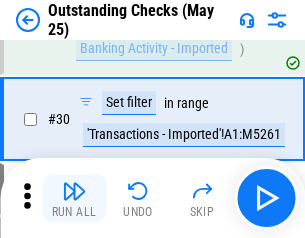 click at bounding box center (74, 191) 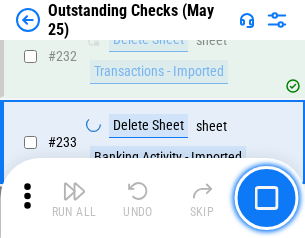 scroll, scrollTop: 6073, scrollLeft: 0, axis: vertical 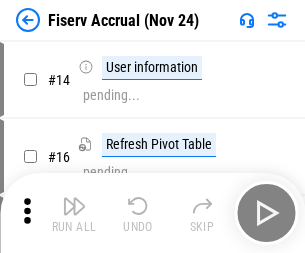 click at bounding box center [74, 206] 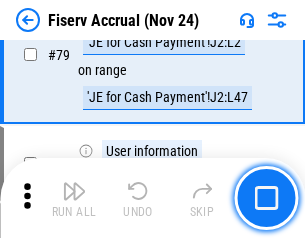 scroll, scrollTop: 2628, scrollLeft: 0, axis: vertical 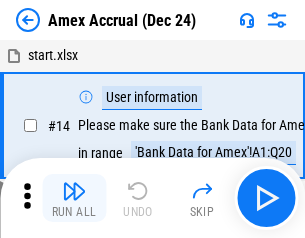 click at bounding box center (74, 191) 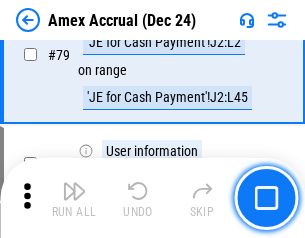 scroll, scrollTop: 2596, scrollLeft: 0, axis: vertical 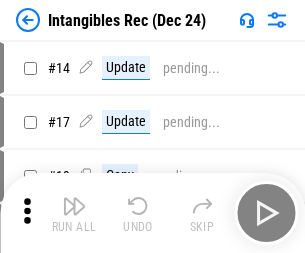 click at bounding box center (74, 206) 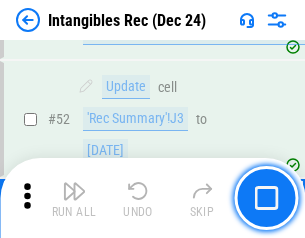 scroll, scrollTop: 779, scrollLeft: 0, axis: vertical 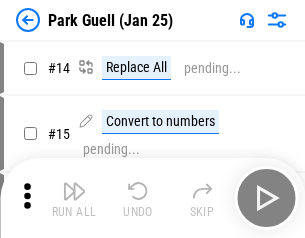 click at bounding box center (74, 191) 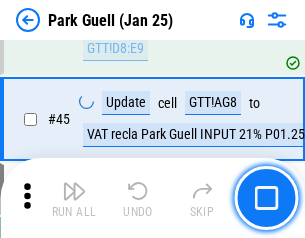 scroll, scrollTop: 2501, scrollLeft: 0, axis: vertical 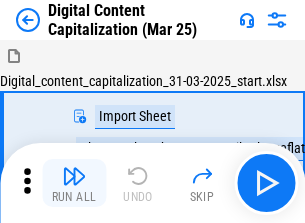 click at bounding box center [74, 176] 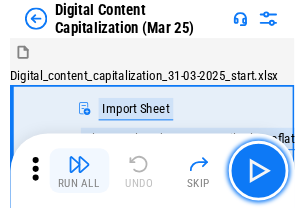 scroll, scrollTop: 187, scrollLeft: 0, axis: vertical 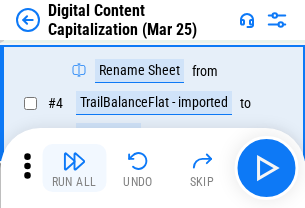 click at bounding box center (74, 161) 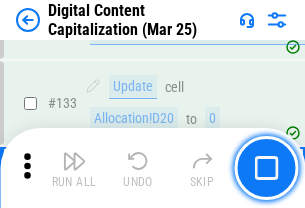 scroll, scrollTop: 2121, scrollLeft: 0, axis: vertical 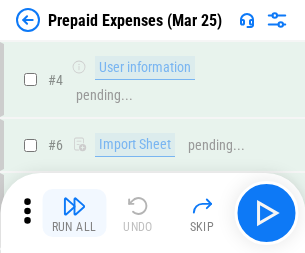 click at bounding box center (74, 206) 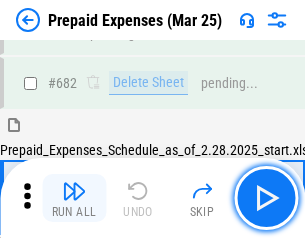 scroll, scrollTop: 5499, scrollLeft: 0, axis: vertical 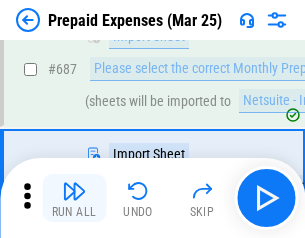 click at bounding box center [74, 191] 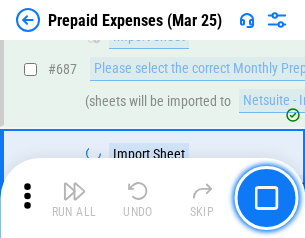 scroll, scrollTop: 5601, scrollLeft: 0, axis: vertical 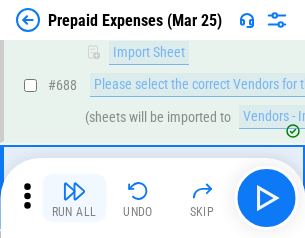 click at bounding box center (74, 191) 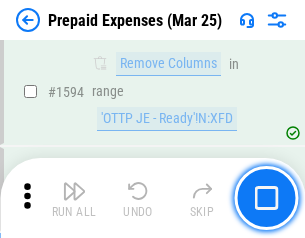 scroll, scrollTop: 19472, scrollLeft: 0, axis: vertical 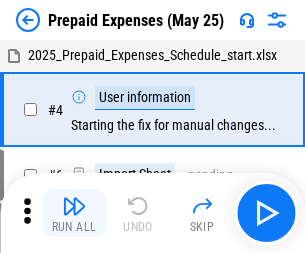 click at bounding box center [74, 206] 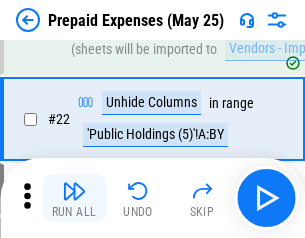 click at bounding box center (74, 191) 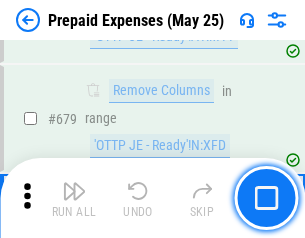 scroll, scrollTop: 6964, scrollLeft: 0, axis: vertical 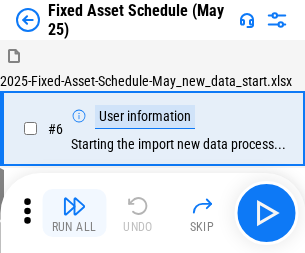 click at bounding box center [74, 206] 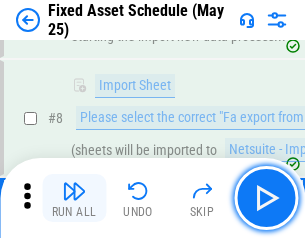 scroll, scrollTop: 210, scrollLeft: 0, axis: vertical 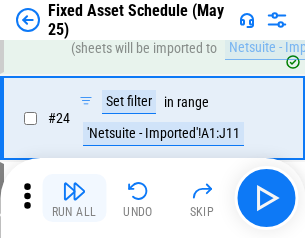 click at bounding box center (74, 191) 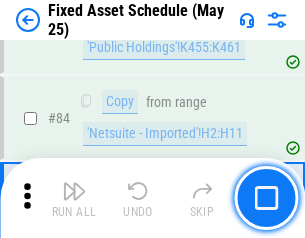 scroll, scrollTop: 2748, scrollLeft: 0, axis: vertical 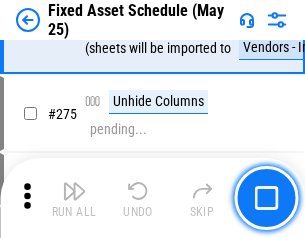 click at bounding box center (74, 191) 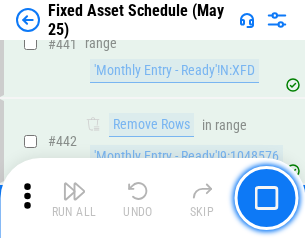 scroll, scrollTop: 8940, scrollLeft: 0, axis: vertical 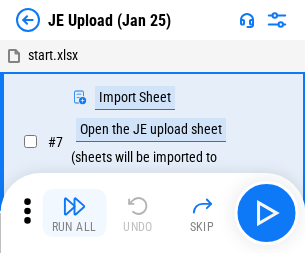 click at bounding box center [74, 206] 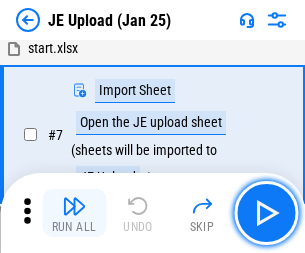 scroll, scrollTop: 145, scrollLeft: 0, axis: vertical 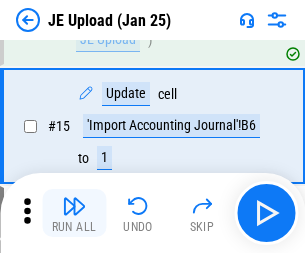 click at bounding box center (74, 206) 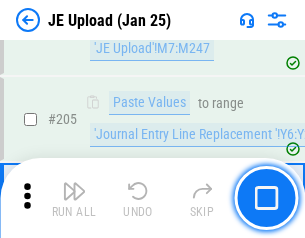 scroll, scrollTop: 4826, scrollLeft: 0, axis: vertical 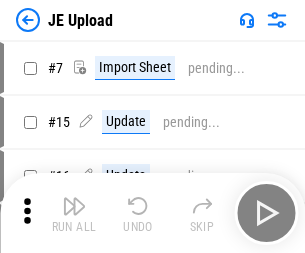 click at bounding box center [74, 206] 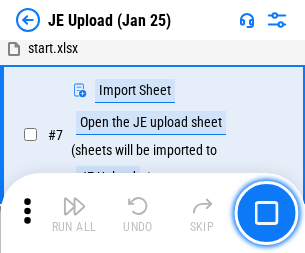 scroll, scrollTop: 145, scrollLeft: 0, axis: vertical 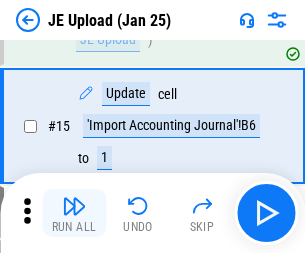 click at bounding box center [74, 206] 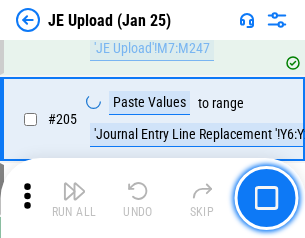 scroll, scrollTop: 4826, scrollLeft: 0, axis: vertical 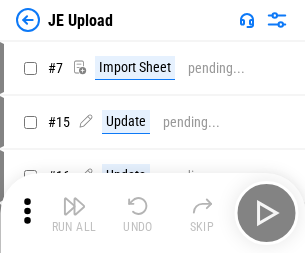click at bounding box center [74, 206] 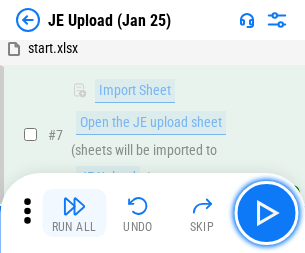 scroll, scrollTop: 145, scrollLeft: 0, axis: vertical 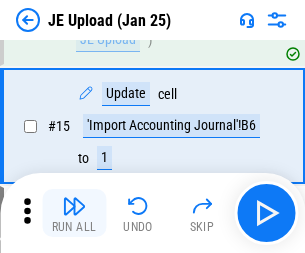 click at bounding box center [74, 206] 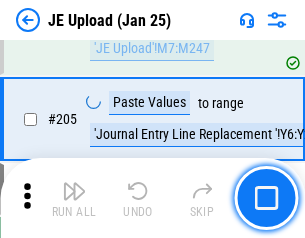 scroll, scrollTop: 4826, scrollLeft: 0, axis: vertical 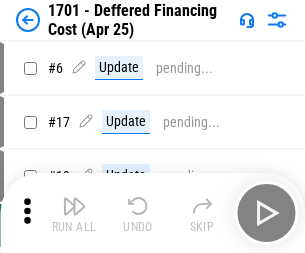 click at bounding box center (74, 206) 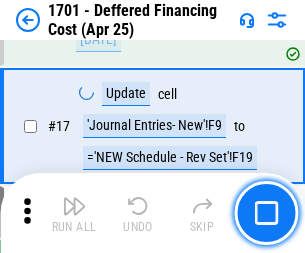 scroll, scrollTop: 240, scrollLeft: 0, axis: vertical 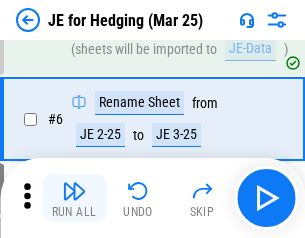 click at bounding box center [74, 191] 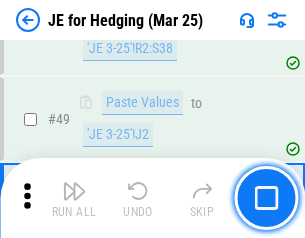 scroll, scrollTop: 1295, scrollLeft: 0, axis: vertical 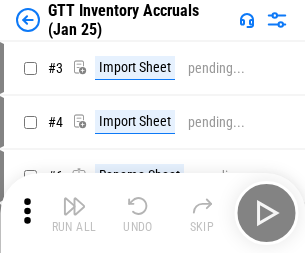 click at bounding box center [74, 206] 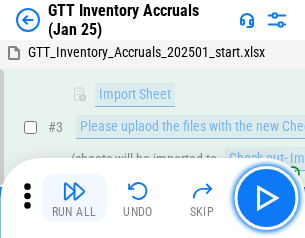 scroll, scrollTop: 129, scrollLeft: 0, axis: vertical 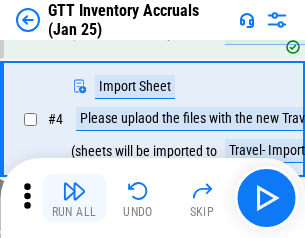 click at bounding box center (74, 191) 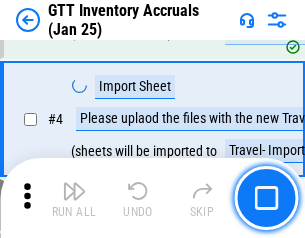 scroll, scrollTop: 231, scrollLeft: 0, axis: vertical 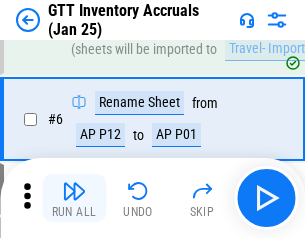 click at bounding box center [74, 191] 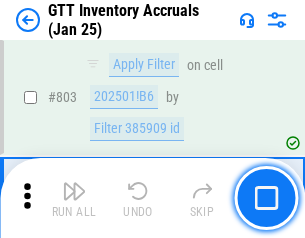 scroll, scrollTop: 15180, scrollLeft: 0, axis: vertical 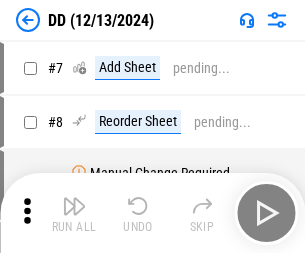 click at bounding box center (74, 206) 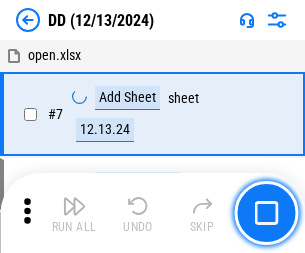 scroll, scrollTop: 193, scrollLeft: 0, axis: vertical 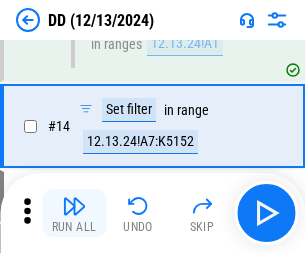 click at bounding box center [74, 206] 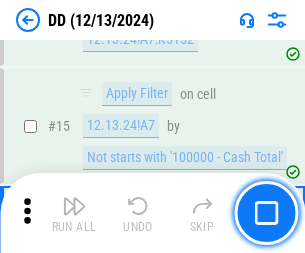 scroll, scrollTop: 514, scrollLeft: 0, axis: vertical 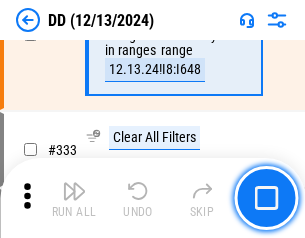 click at bounding box center (74, 191) 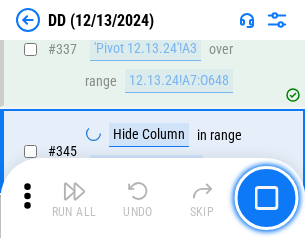 scroll, scrollTop: 9572, scrollLeft: 0, axis: vertical 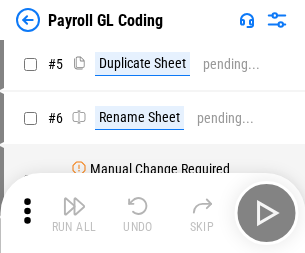 click at bounding box center [74, 206] 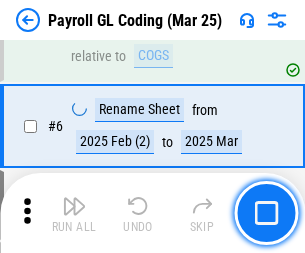 scroll, scrollTop: 240, scrollLeft: 0, axis: vertical 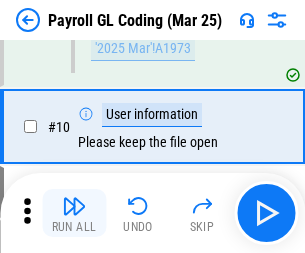 click at bounding box center (74, 206) 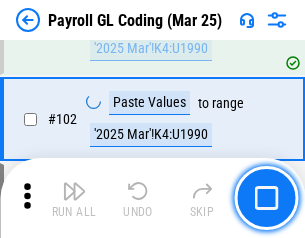 scroll, scrollTop: 4692, scrollLeft: 0, axis: vertical 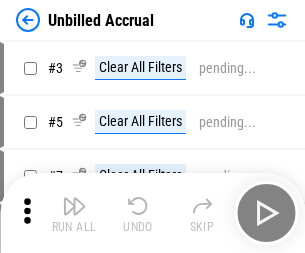 click at bounding box center [74, 206] 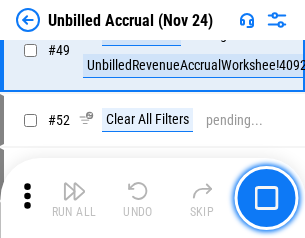 scroll, scrollTop: 1814, scrollLeft: 0, axis: vertical 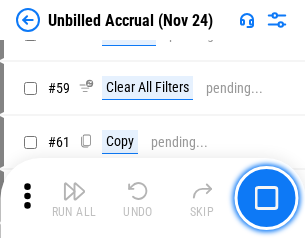click at bounding box center [74, 191] 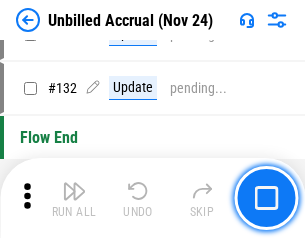 scroll, scrollTop: 5957, scrollLeft: 0, axis: vertical 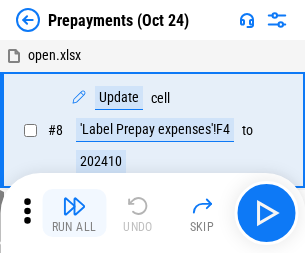 click at bounding box center (74, 206) 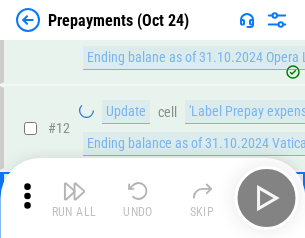 scroll, scrollTop: 125, scrollLeft: 0, axis: vertical 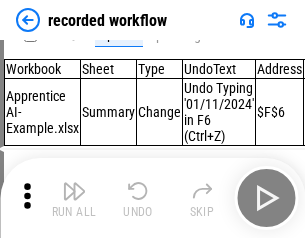 click at bounding box center (74, 191) 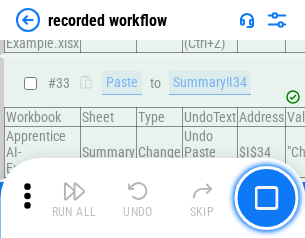 scroll, scrollTop: 6251, scrollLeft: 0, axis: vertical 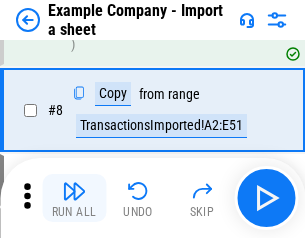 click at bounding box center (74, 191) 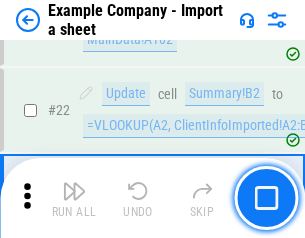 scroll, scrollTop: 442, scrollLeft: 0, axis: vertical 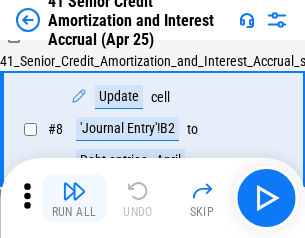 click at bounding box center (74, 191) 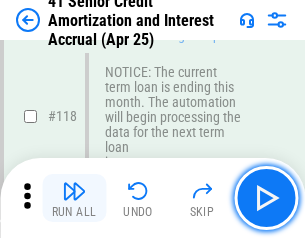 scroll, scrollTop: 1887, scrollLeft: 0, axis: vertical 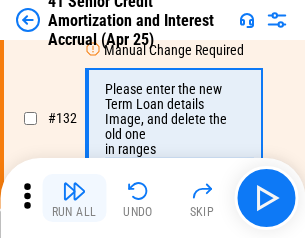 click at bounding box center [74, 191] 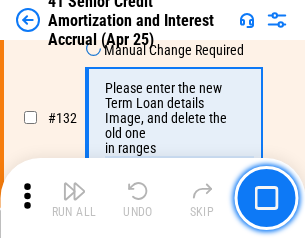 scroll, scrollTop: 2090, scrollLeft: 0, axis: vertical 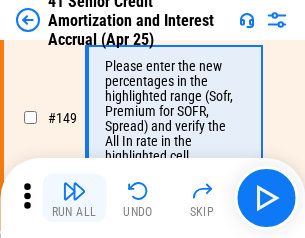 click at bounding box center [74, 191] 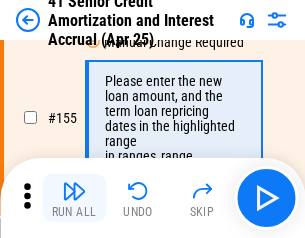 click at bounding box center (74, 191) 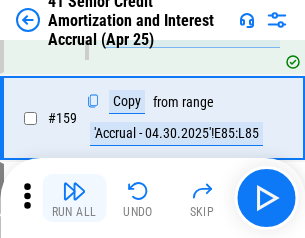 click at bounding box center (74, 191) 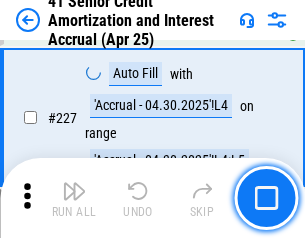 scroll, scrollTop: 4479, scrollLeft: 0, axis: vertical 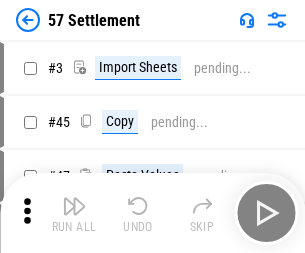 click at bounding box center (74, 206) 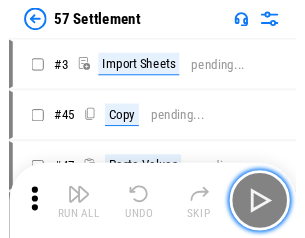 scroll, scrollTop: 19, scrollLeft: 0, axis: vertical 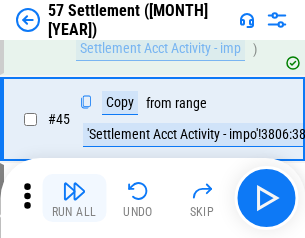 click at bounding box center [74, 191] 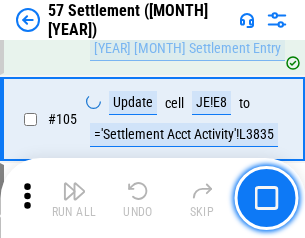 scroll, scrollTop: 1263, scrollLeft: 0, axis: vertical 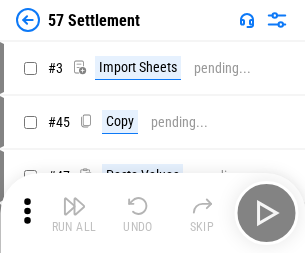 click at bounding box center [74, 206] 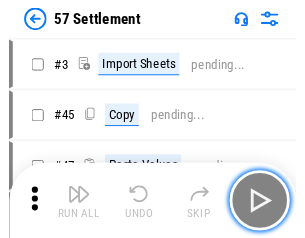 scroll, scrollTop: 19, scrollLeft: 0, axis: vertical 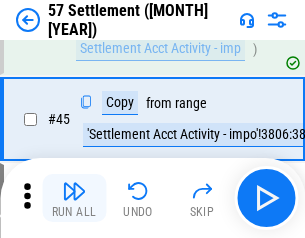 click at bounding box center (74, 191) 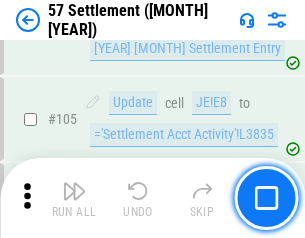 scroll, scrollTop: 1263, scrollLeft: 0, axis: vertical 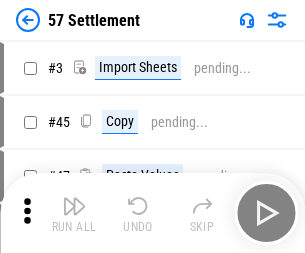 click at bounding box center [74, 206] 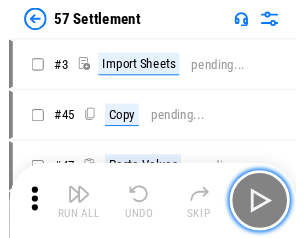 scroll, scrollTop: 19, scrollLeft: 0, axis: vertical 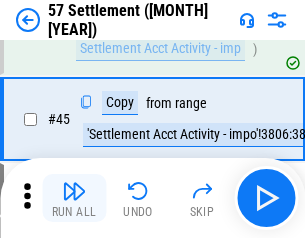 click at bounding box center (74, 191) 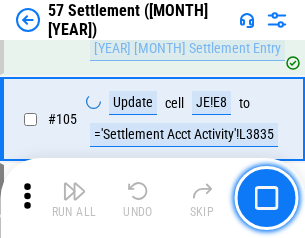 scroll, scrollTop: 1263, scrollLeft: 0, axis: vertical 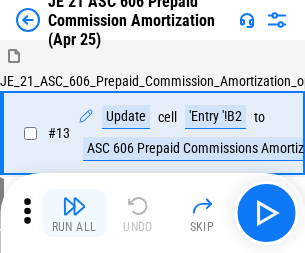 click at bounding box center [74, 206] 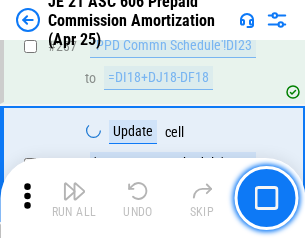 scroll, scrollTop: 3680, scrollLeft: 0, axis: vertical 